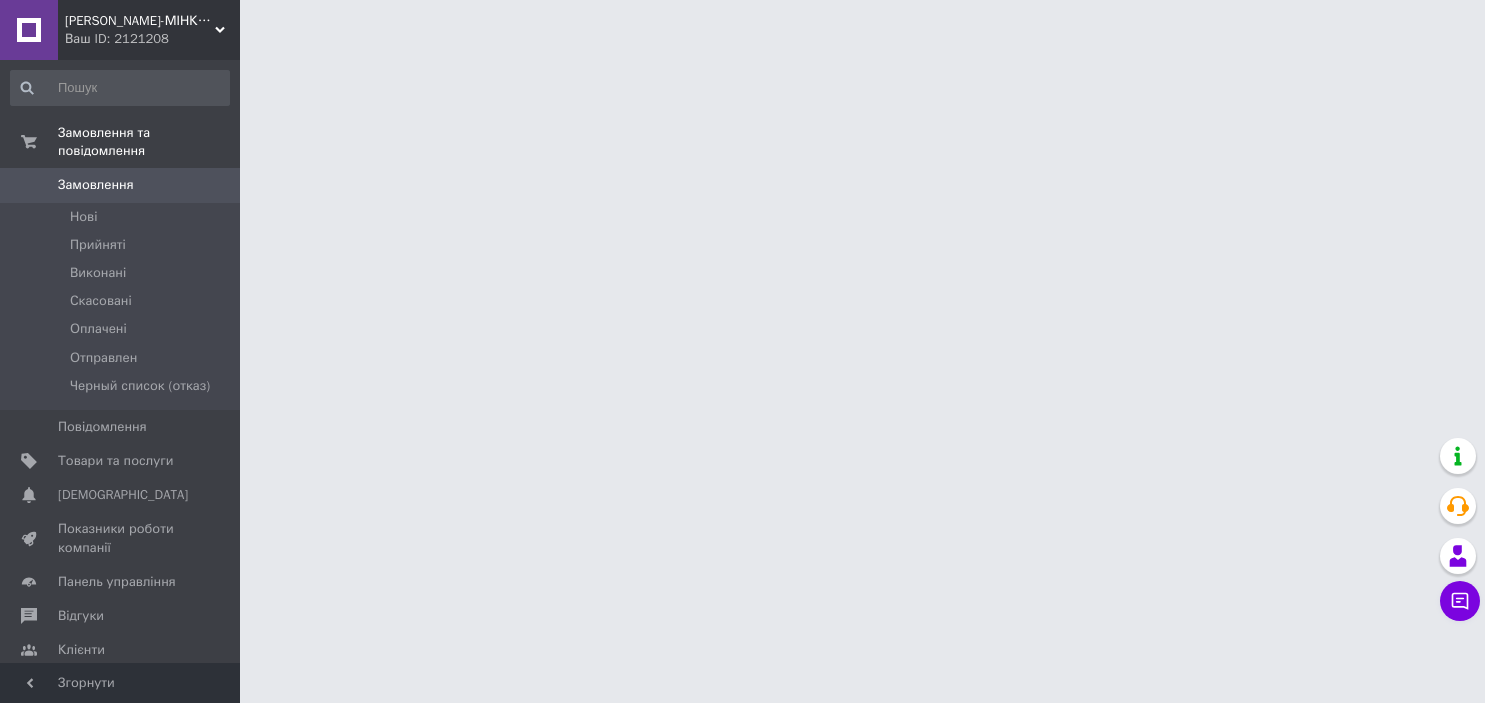 scroll, scrollTop: 0, scrollLeft: 0, axis: both 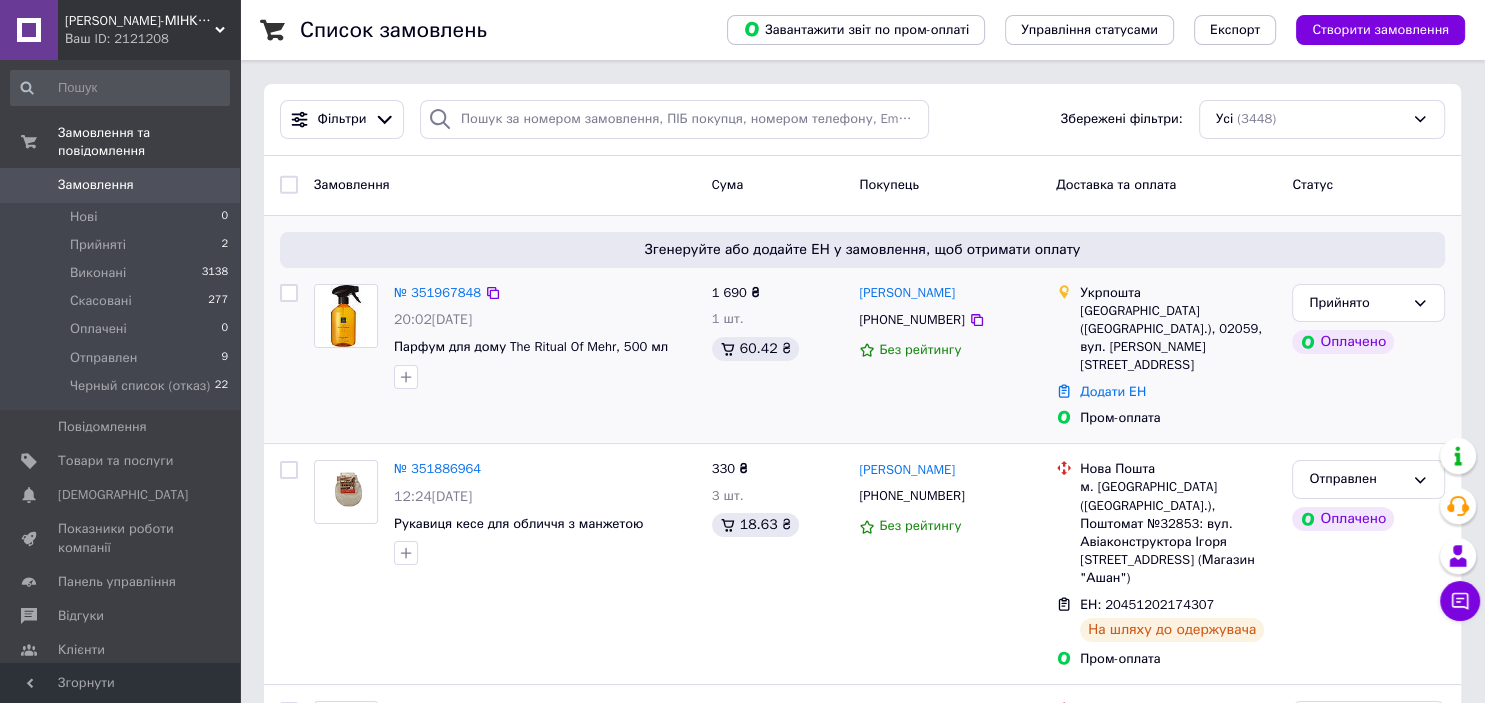 click on "№ 351967848" at bounding box center [437, 293] 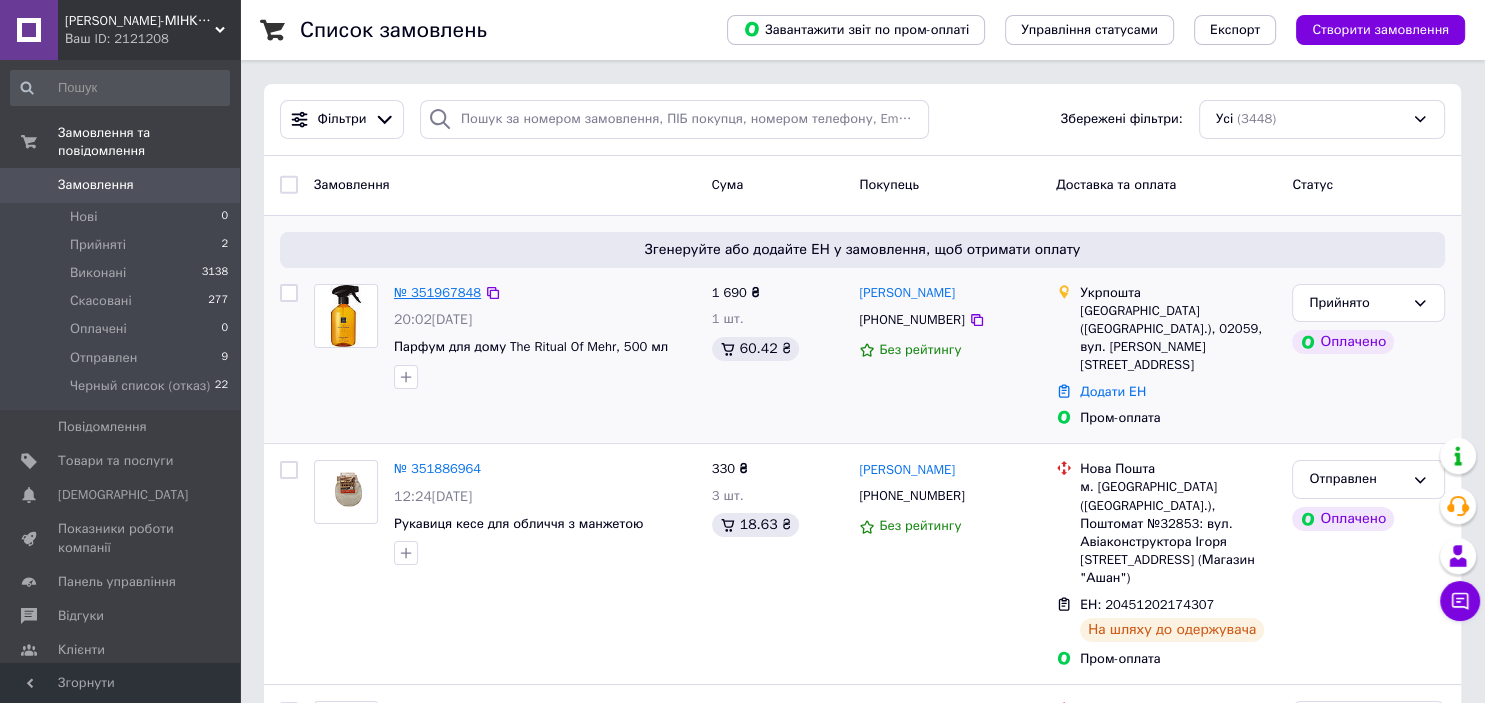click on "№ 351967848" at bounding box center [437, 292] 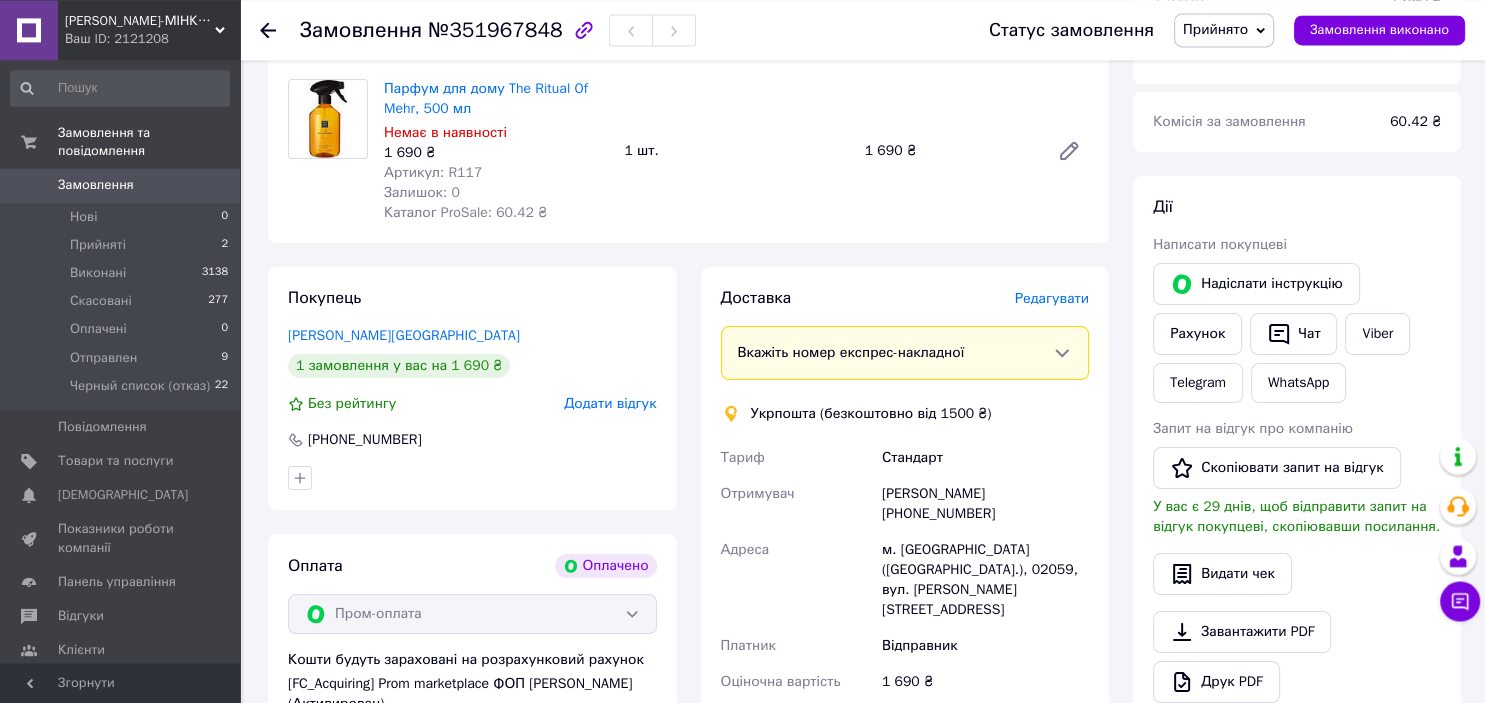 scroll, scrollTop: 220, scrollLeft: 0, axis: vertical 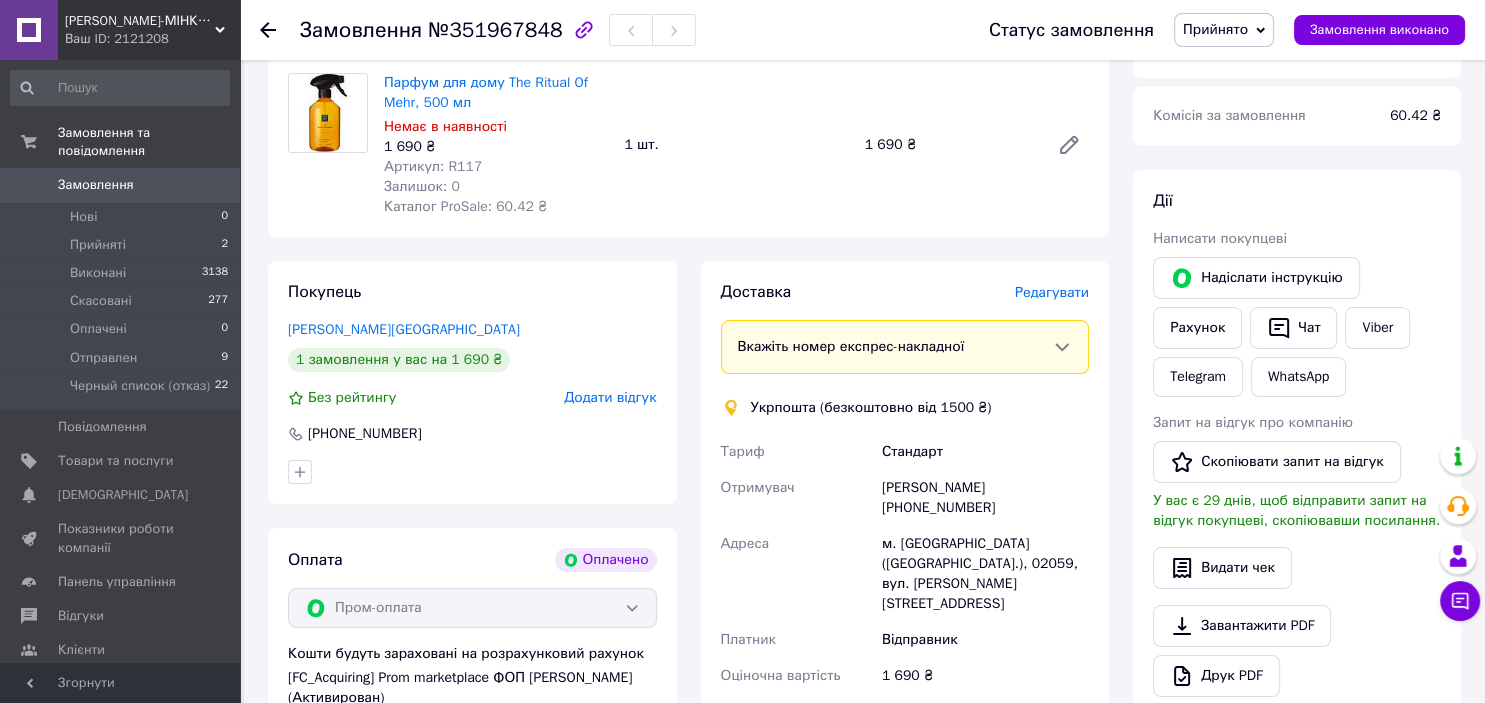 click on "Редагувати" at bounding box center (1052, 292) 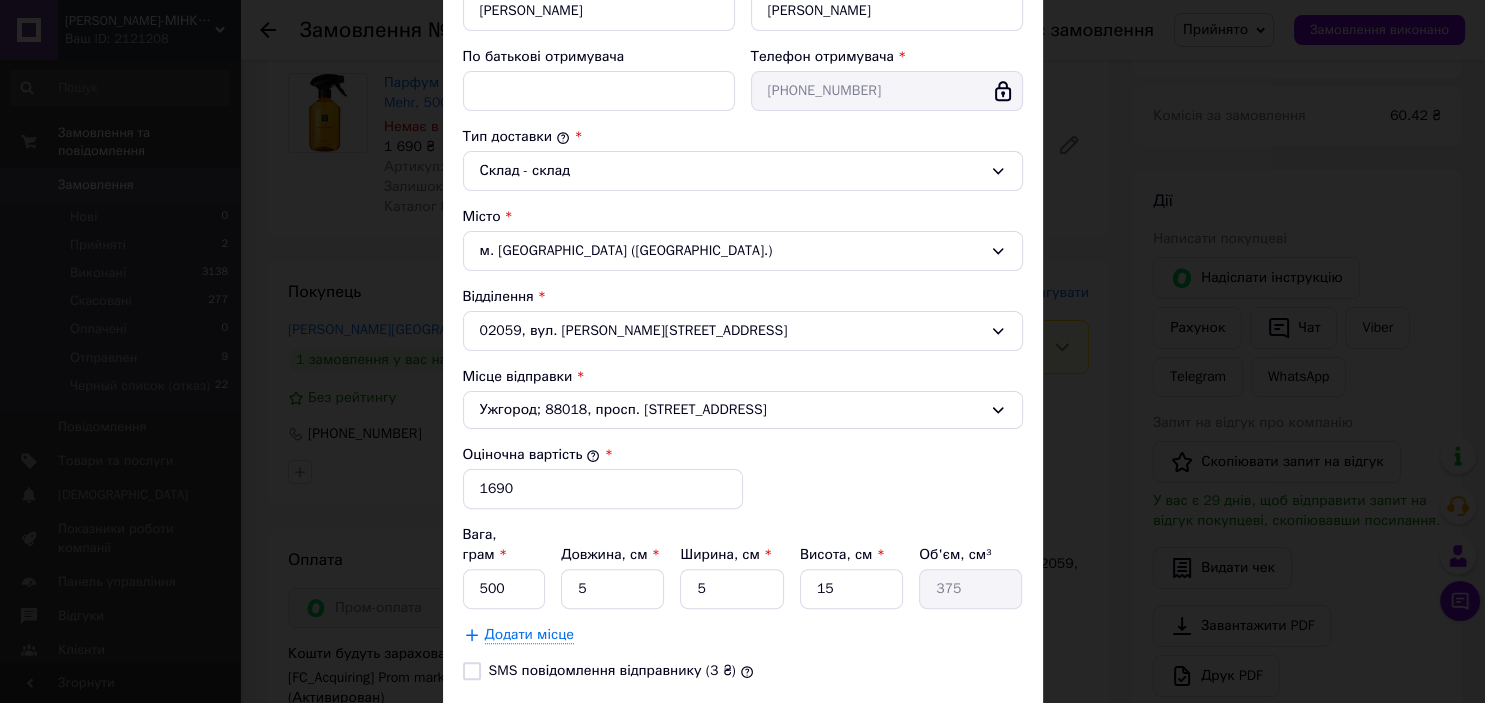 scroll, scrollTop: 442, scrollLeft: 0, axis: vertical 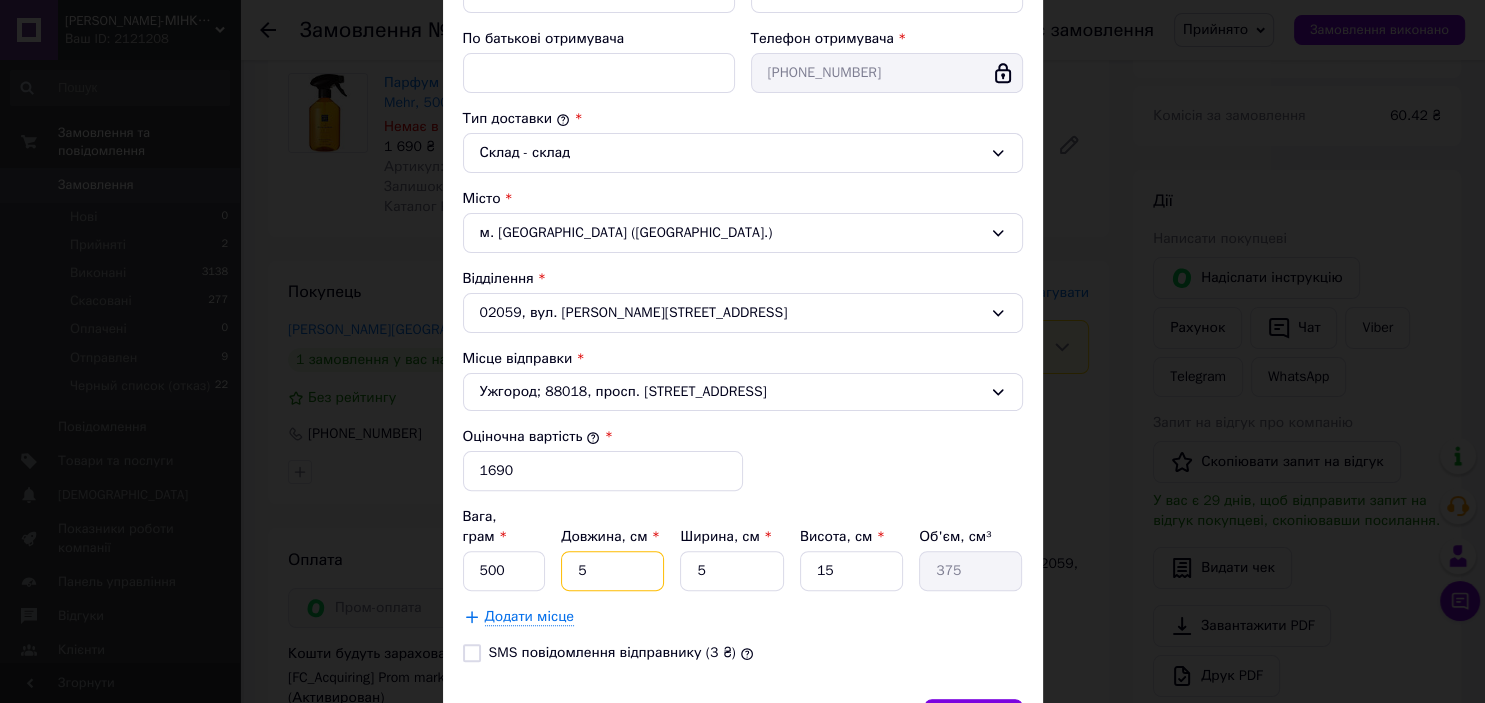click on "5" at bounding box center (612, 571) 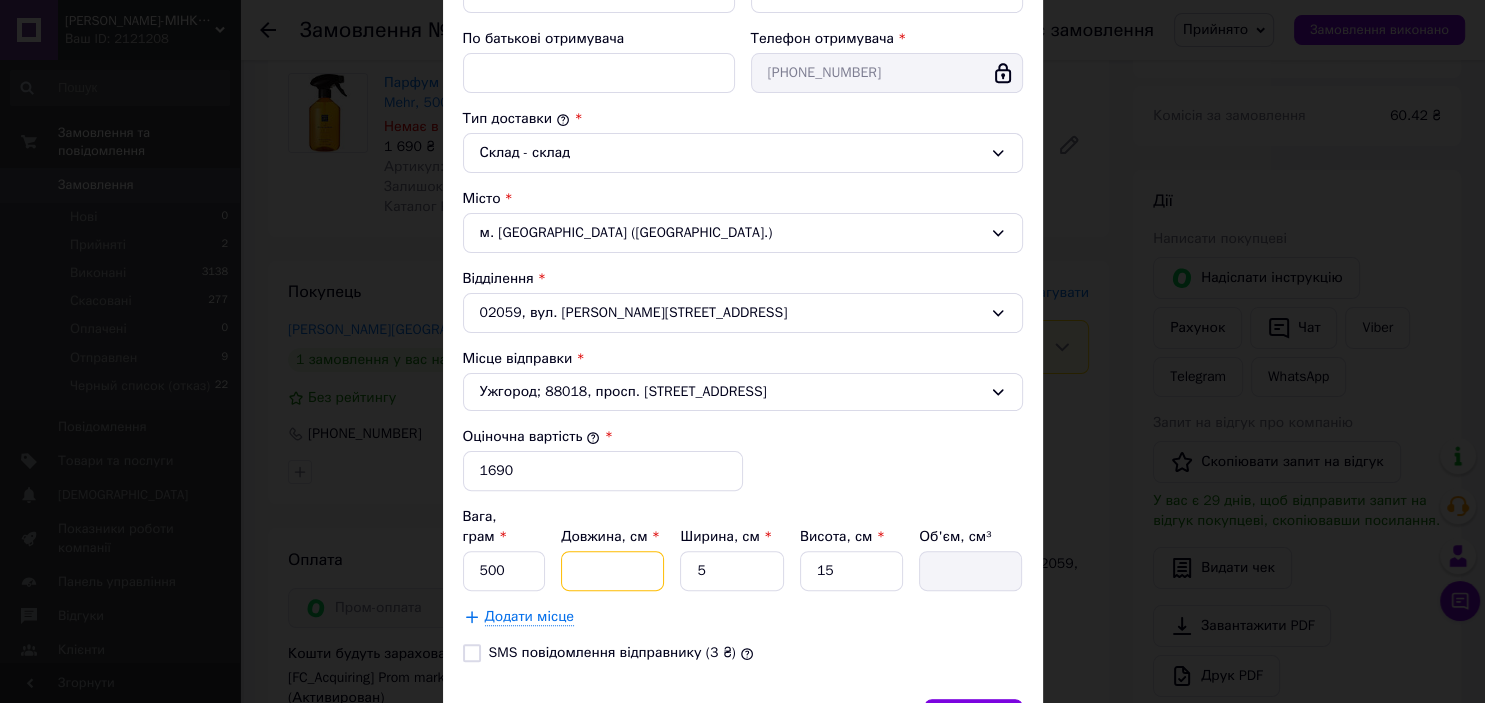 type on "2" 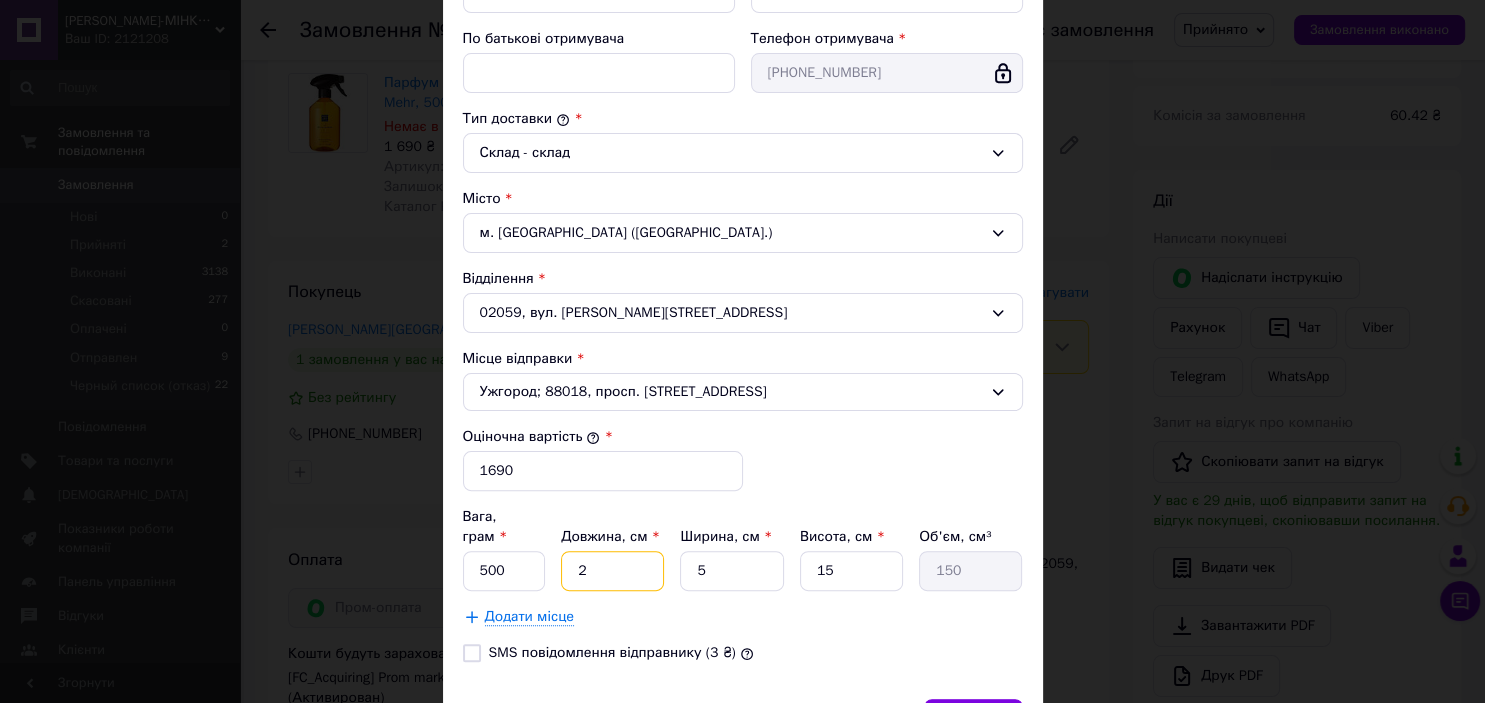 type on "24" 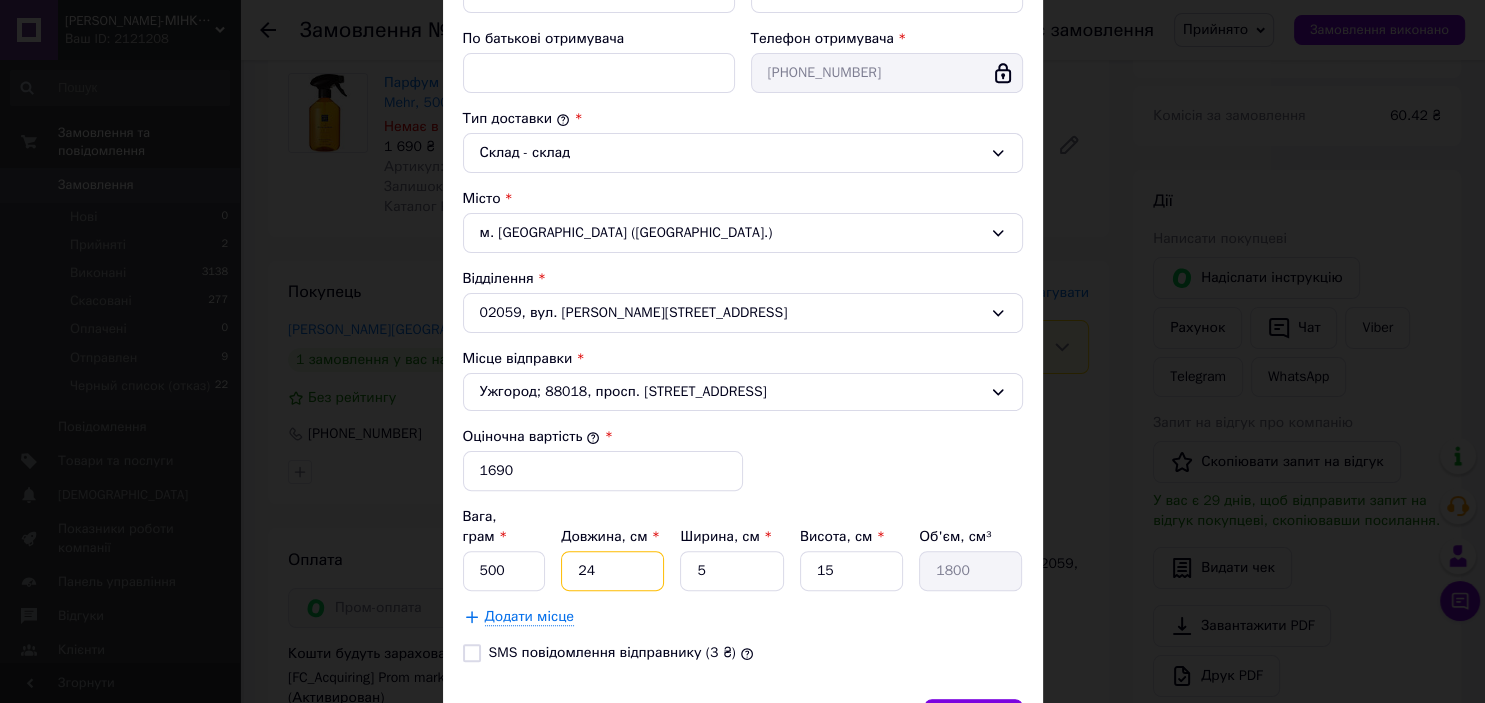 type on "24" 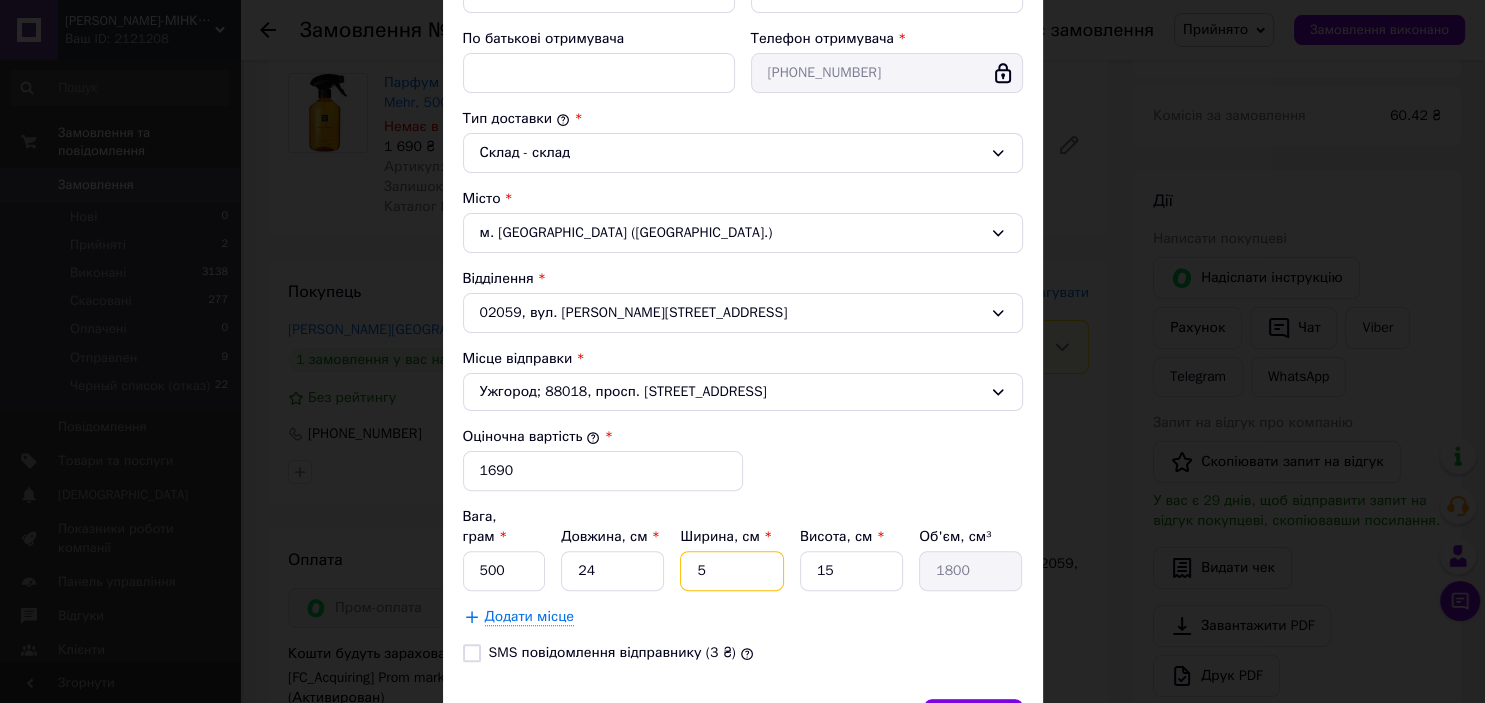 click on "5" at bounding box center (731, 571) 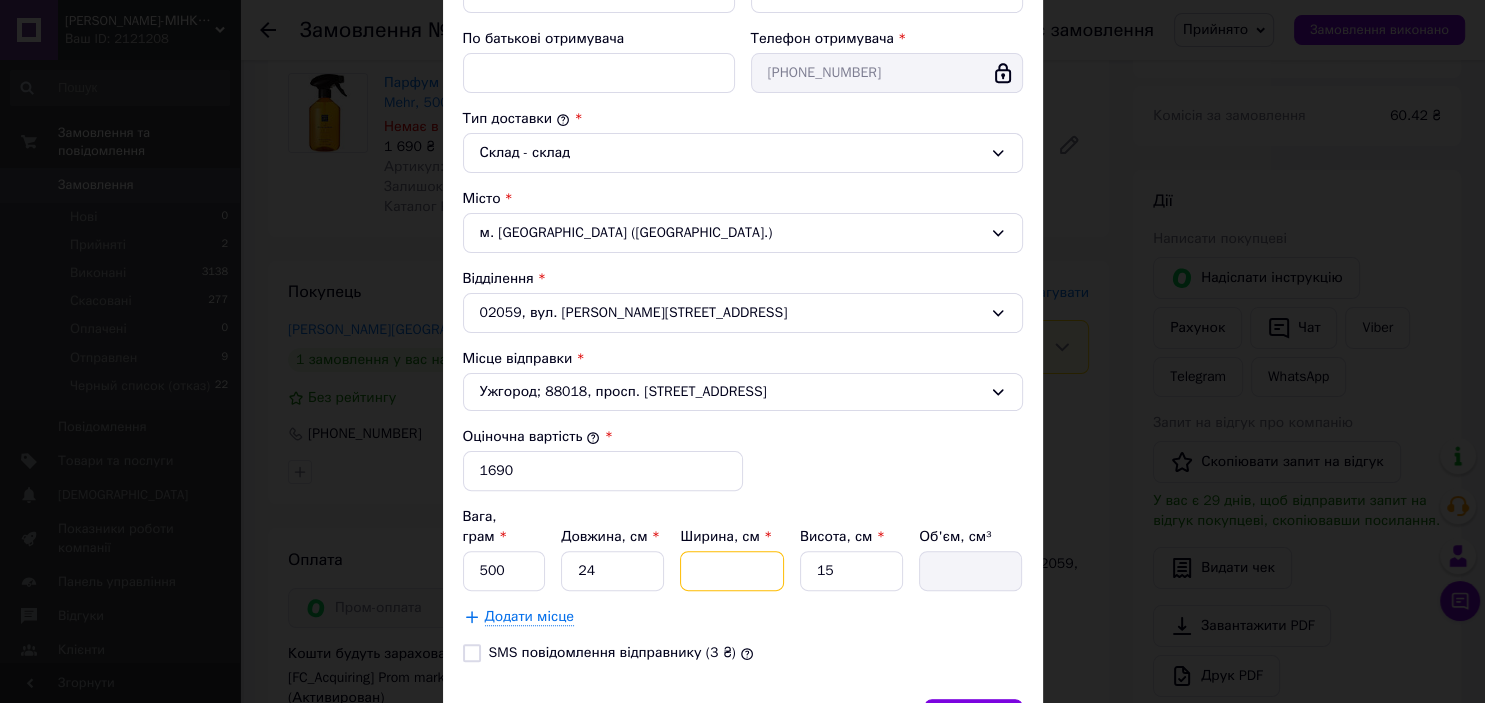 type on "1" 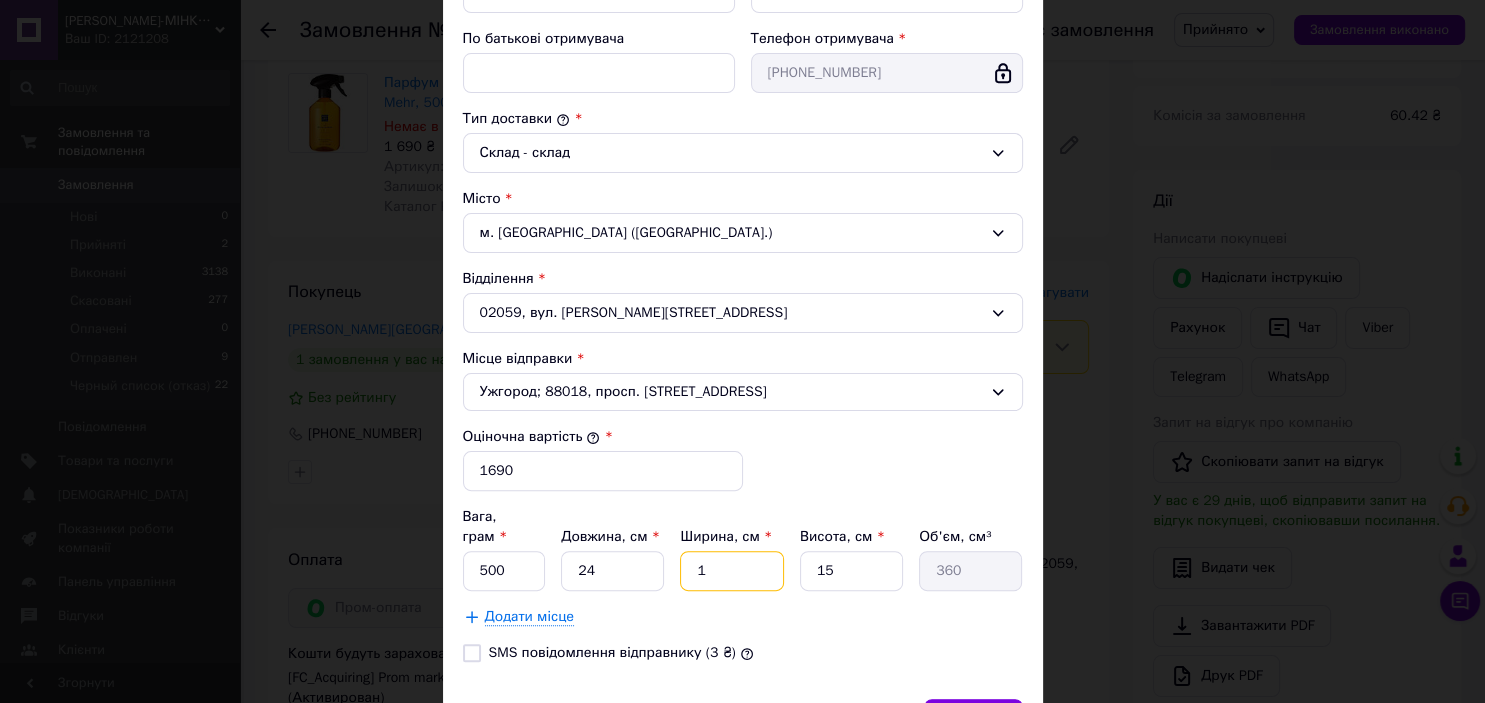 type on "17" 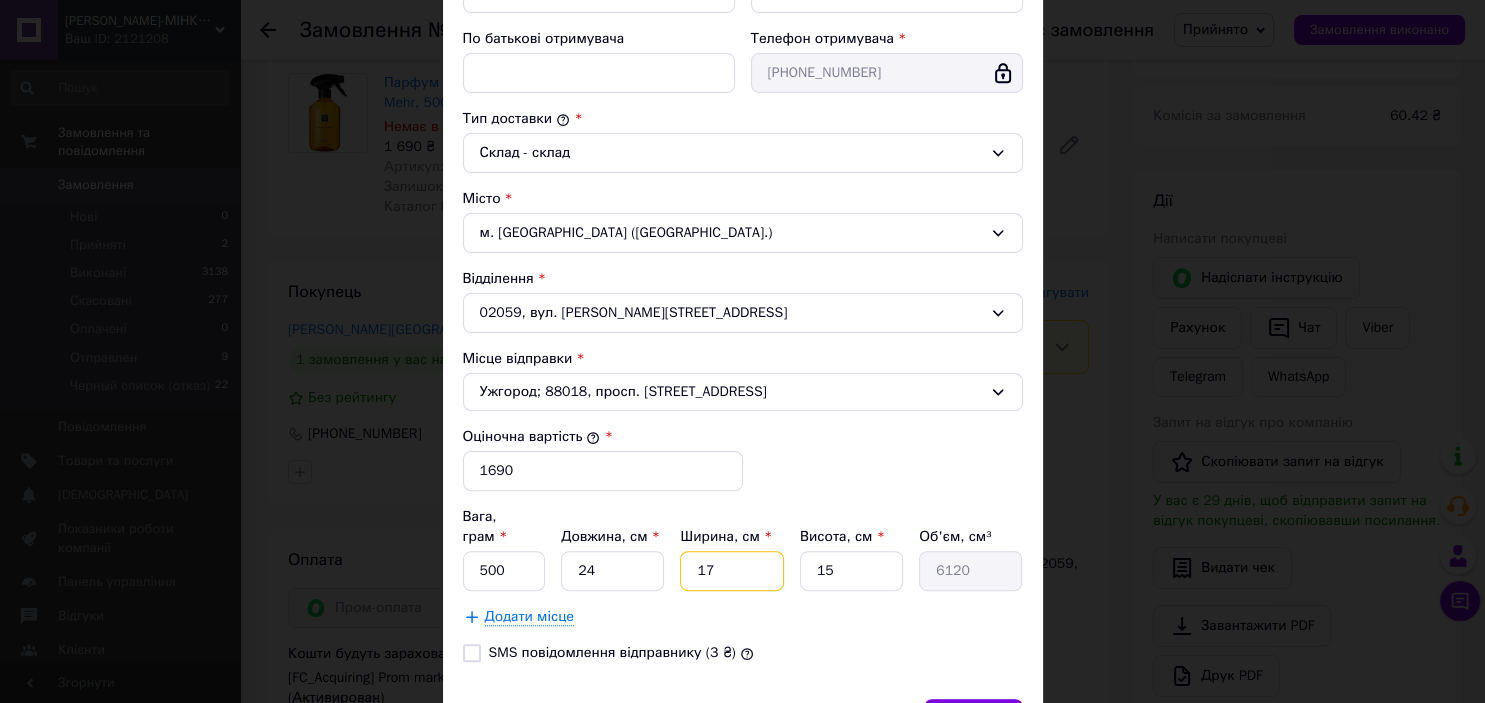 type on "17" 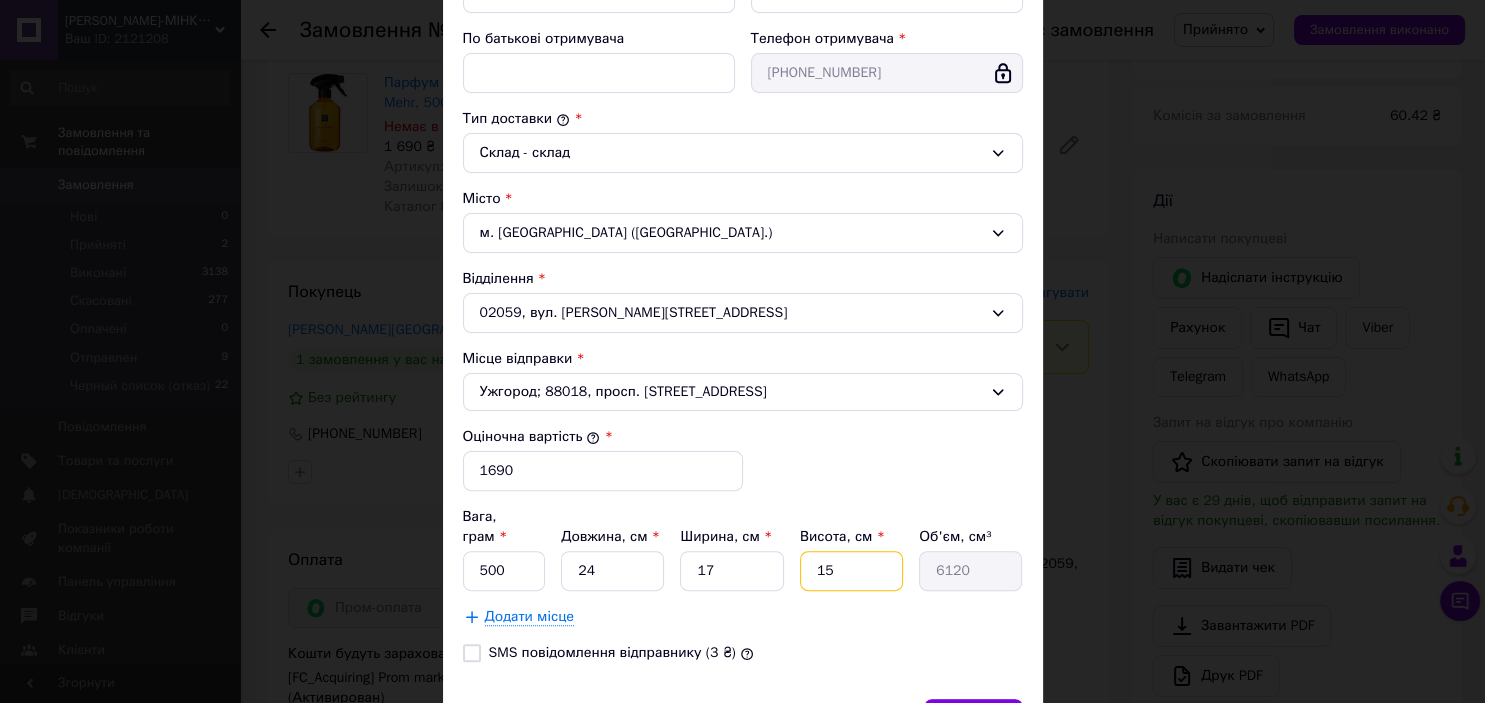 click on "15" at bounding box center [851, 571] 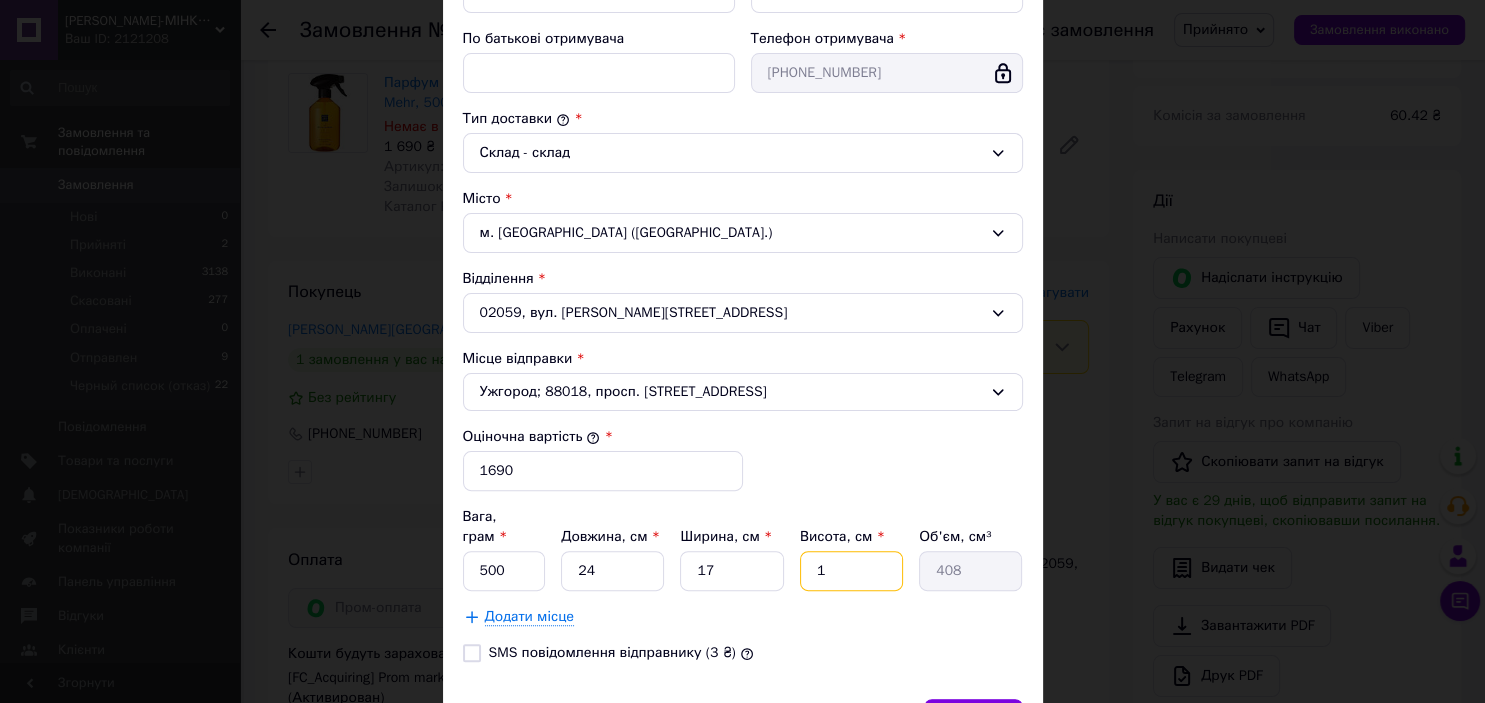 type 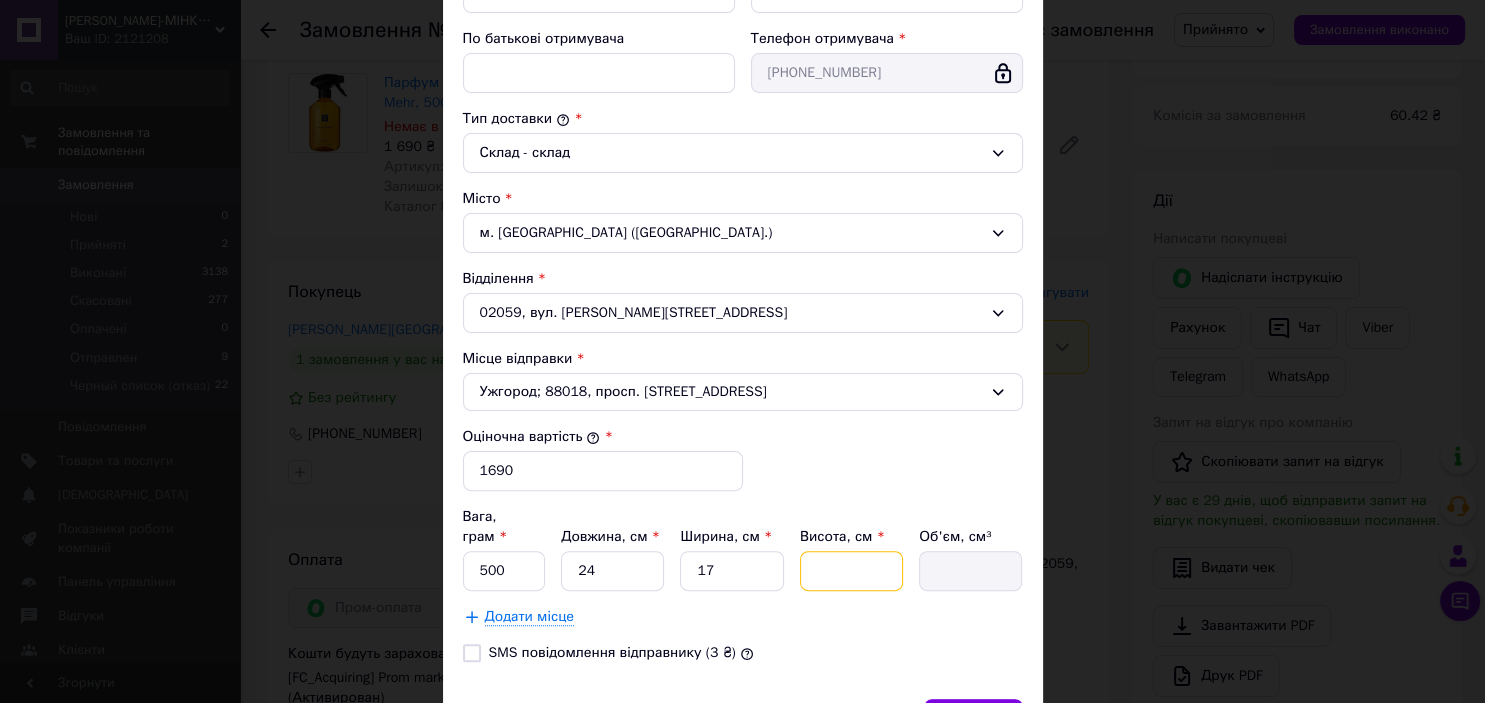 type on "9" 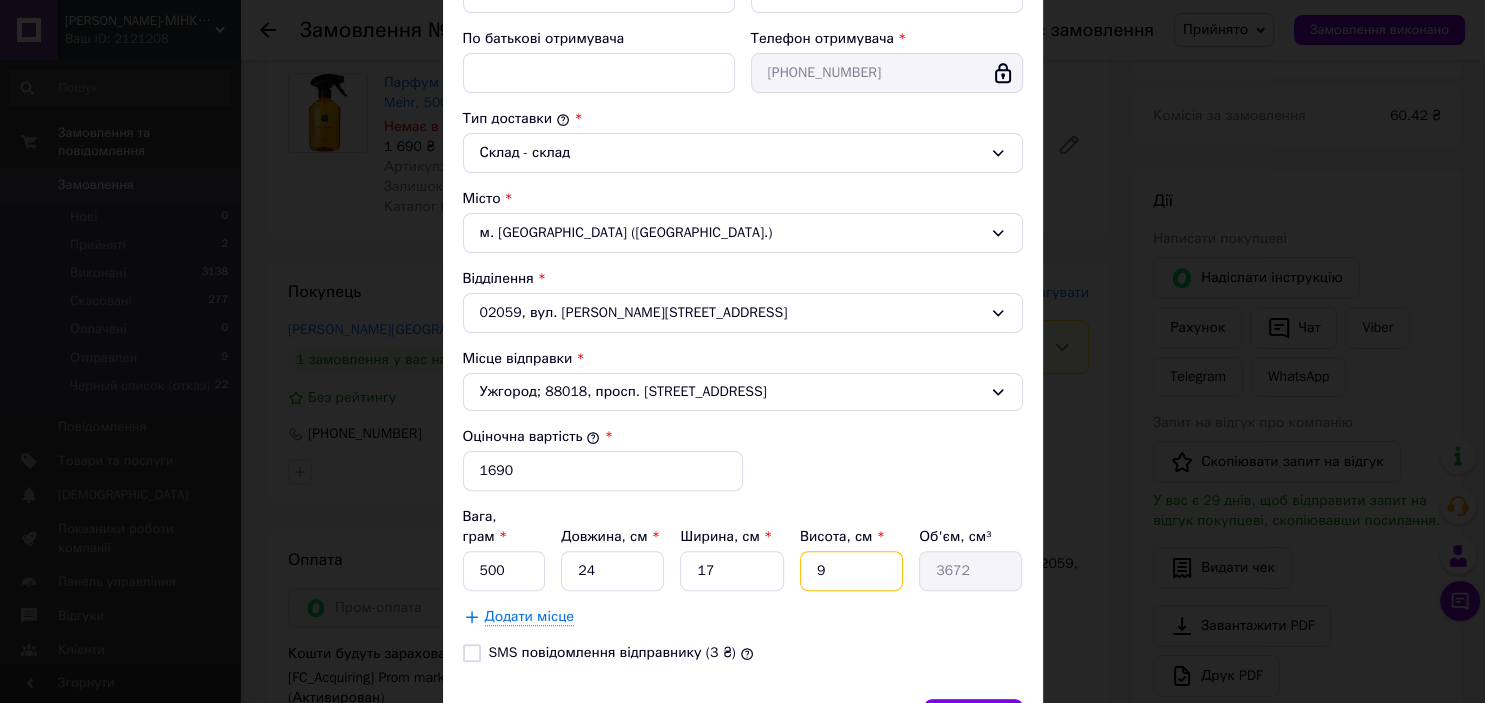 type on "9" 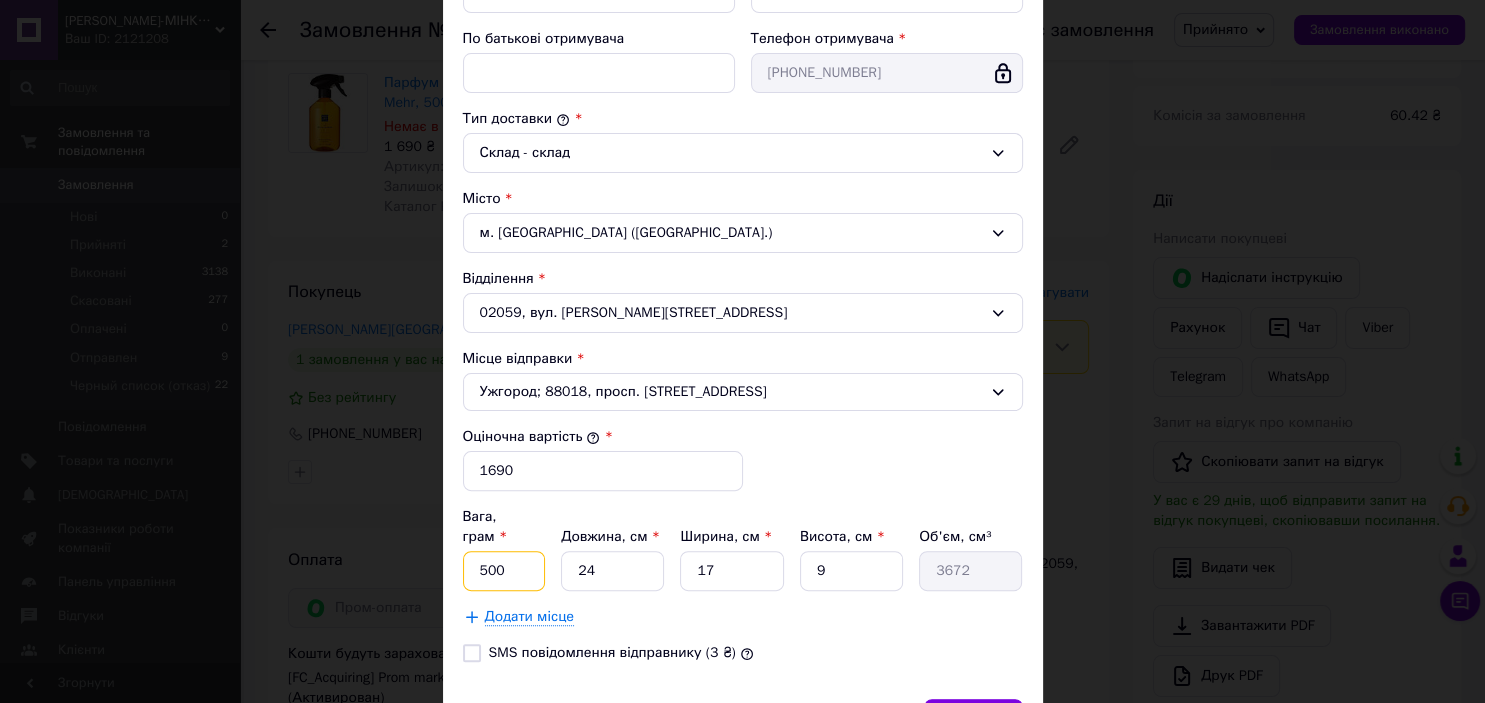 click on "500" at bounding box center [504, 571] 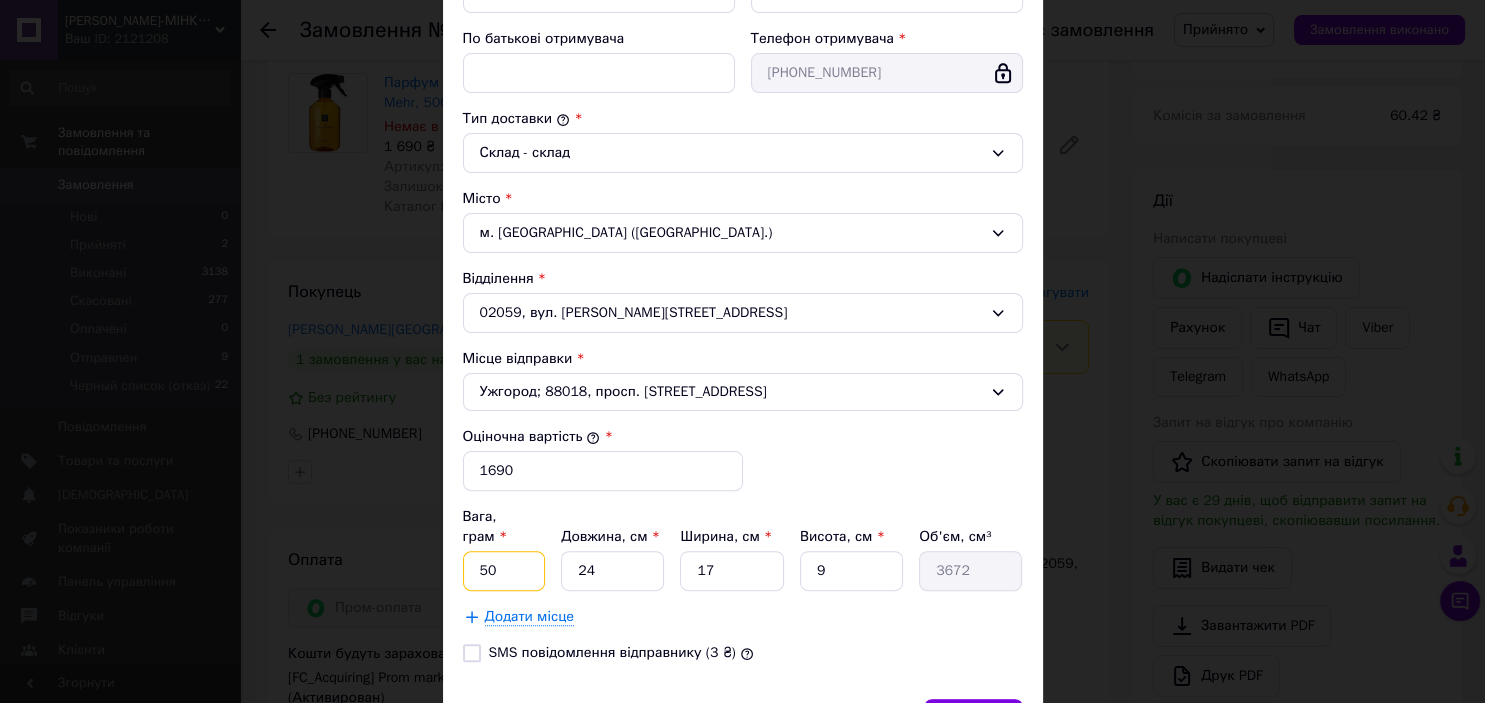 type on "5" 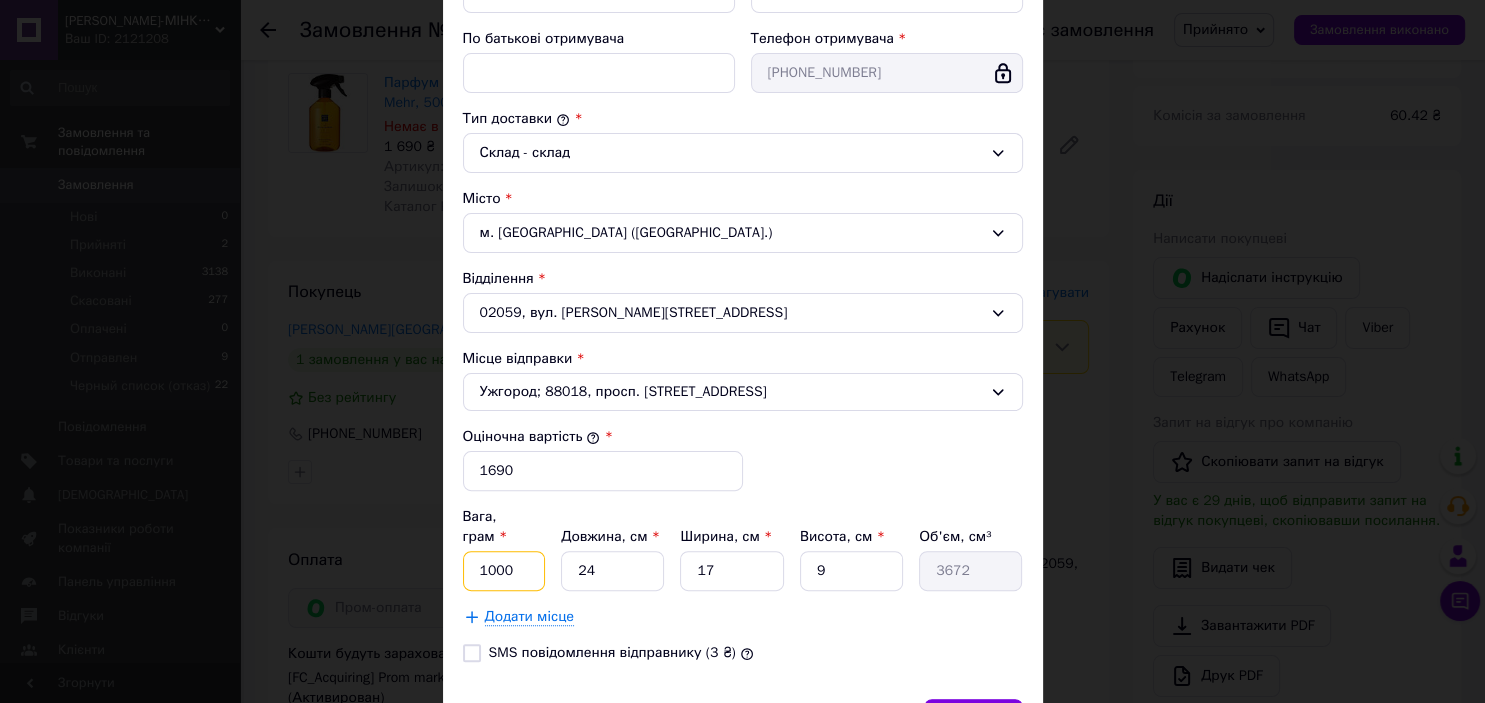scroll, scrollTop: 543, scrollLeft: 0, axis: vertical 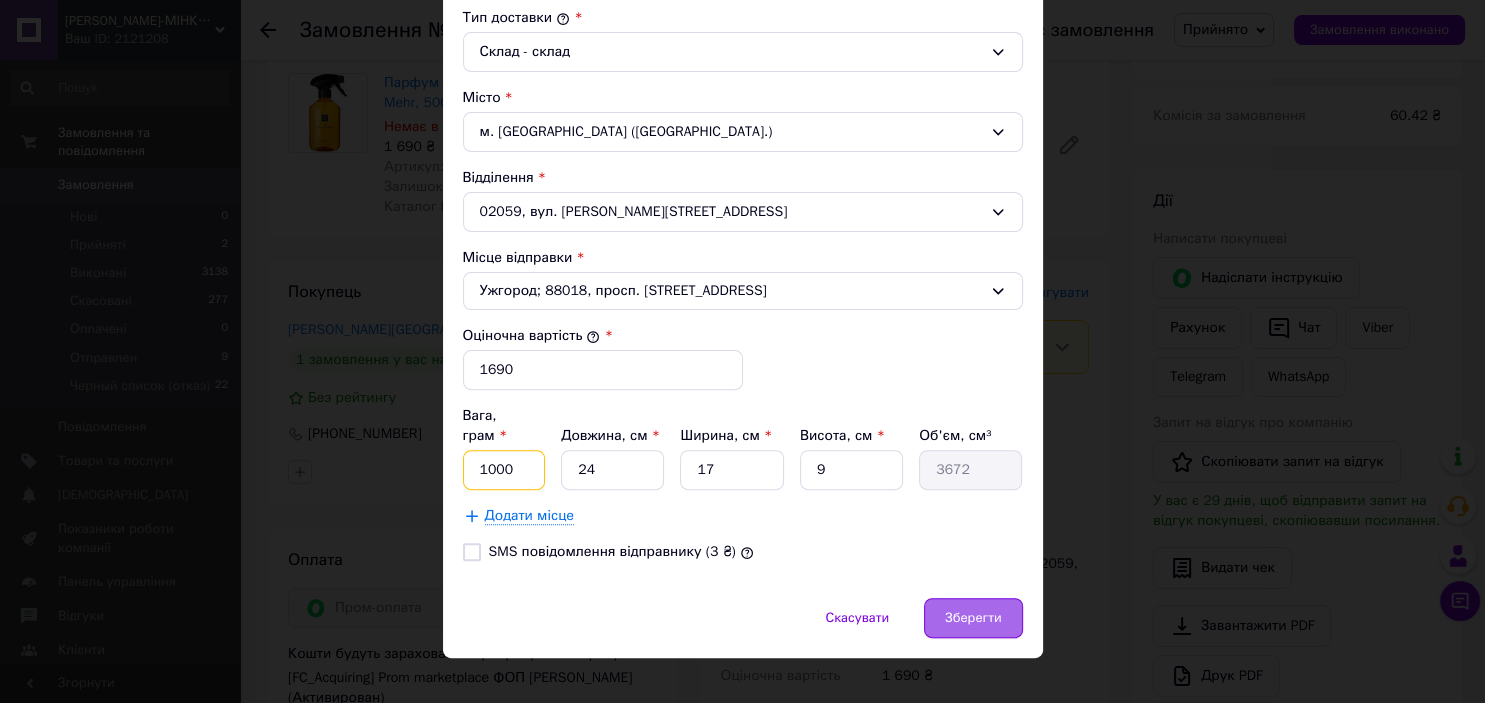 type on "1000" 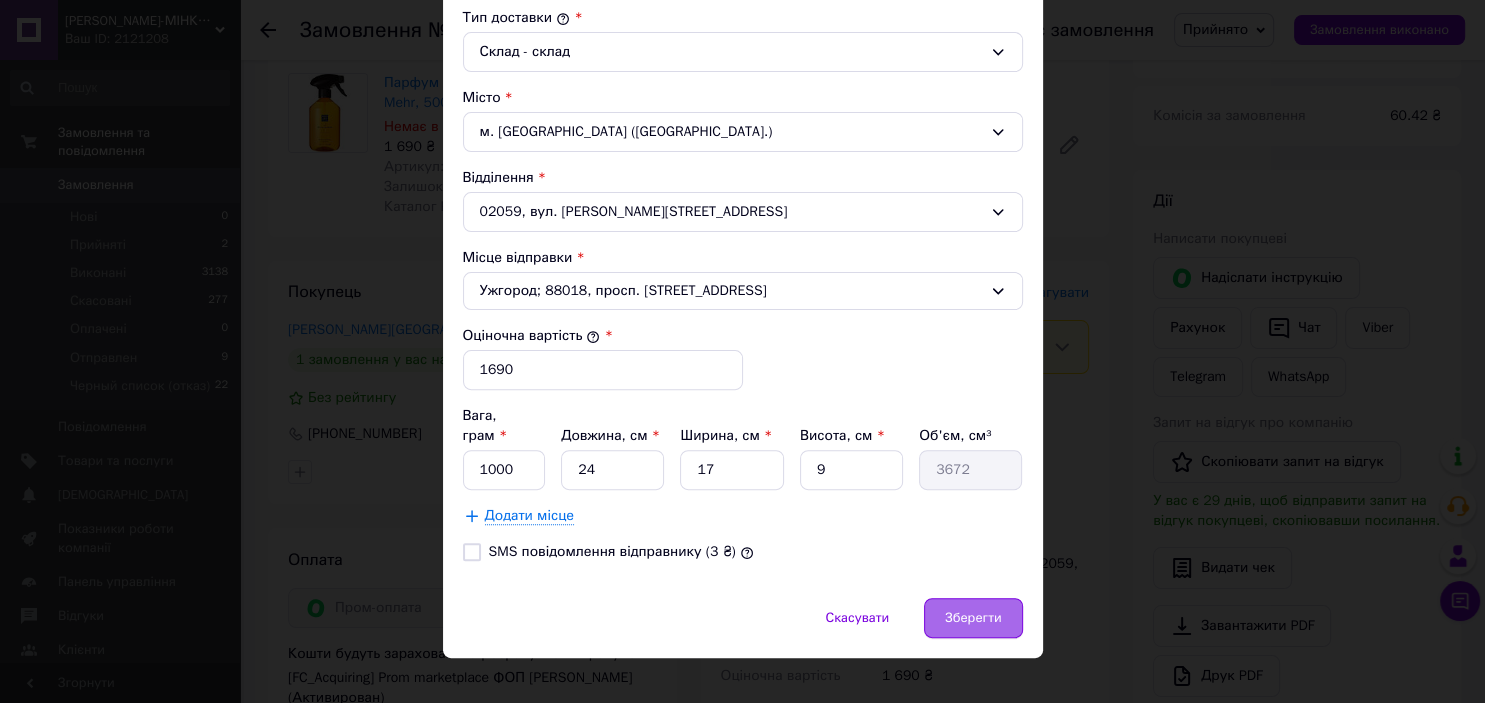 click on "Зберегти" at bounding box center (973, 618) 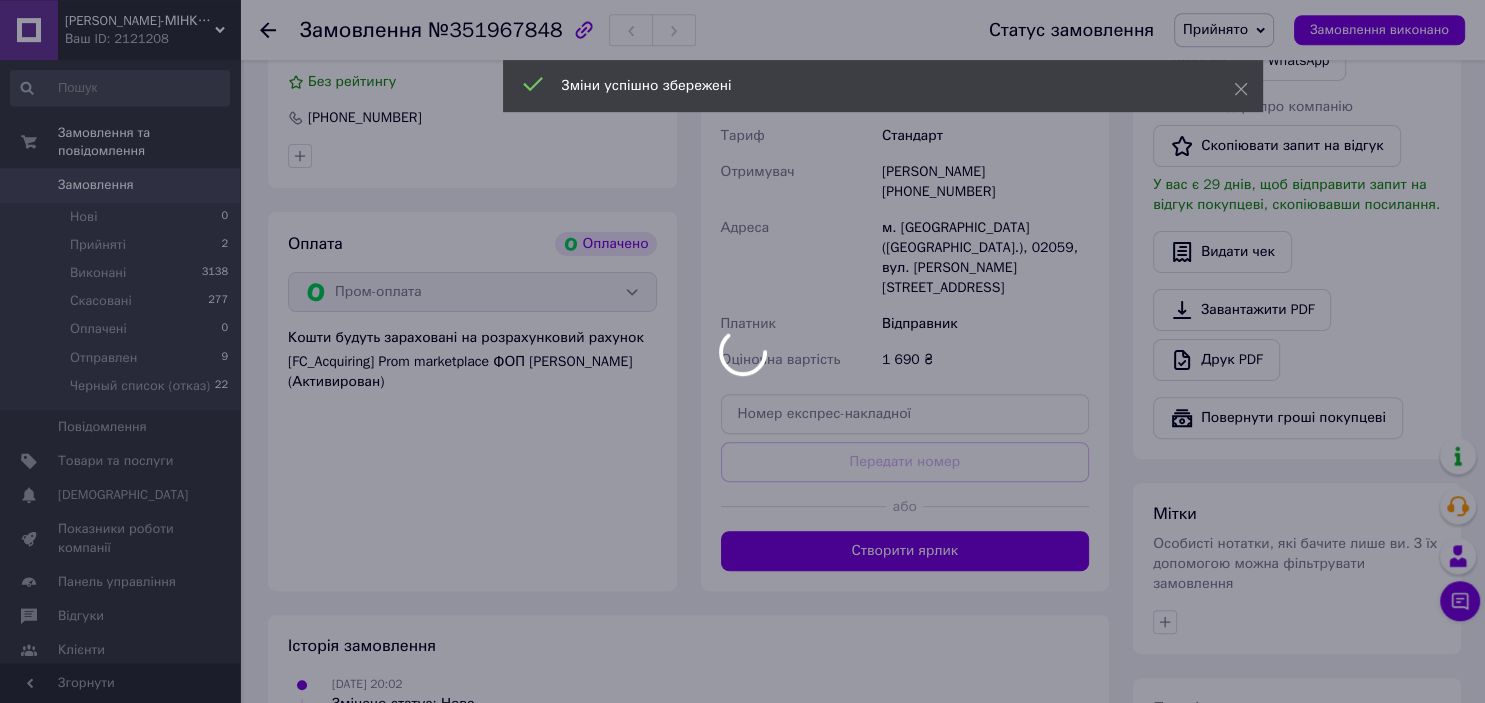 scroll, scrollTop: 536, scrollLeft: 0, axis: vertical 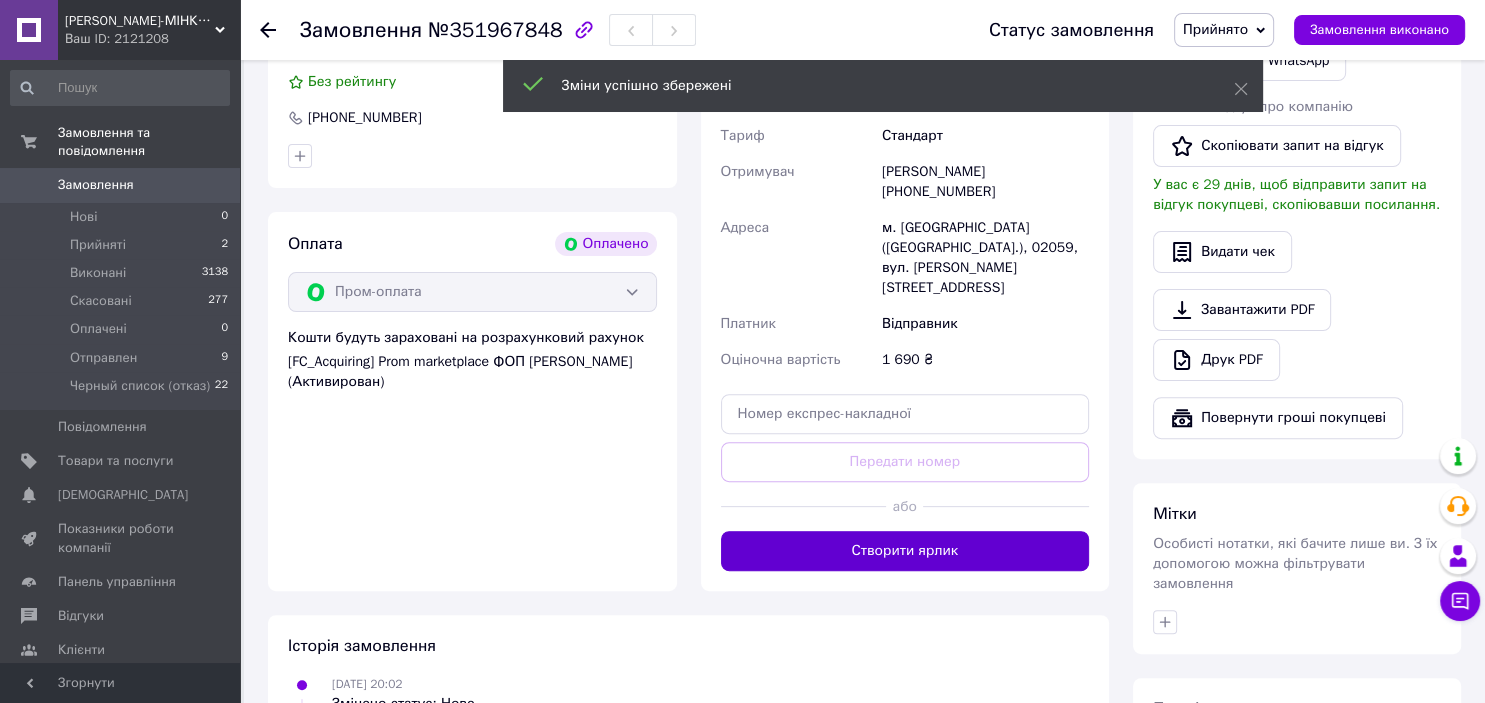 click on "Створити ярлик" at bounding box center (905, 551) 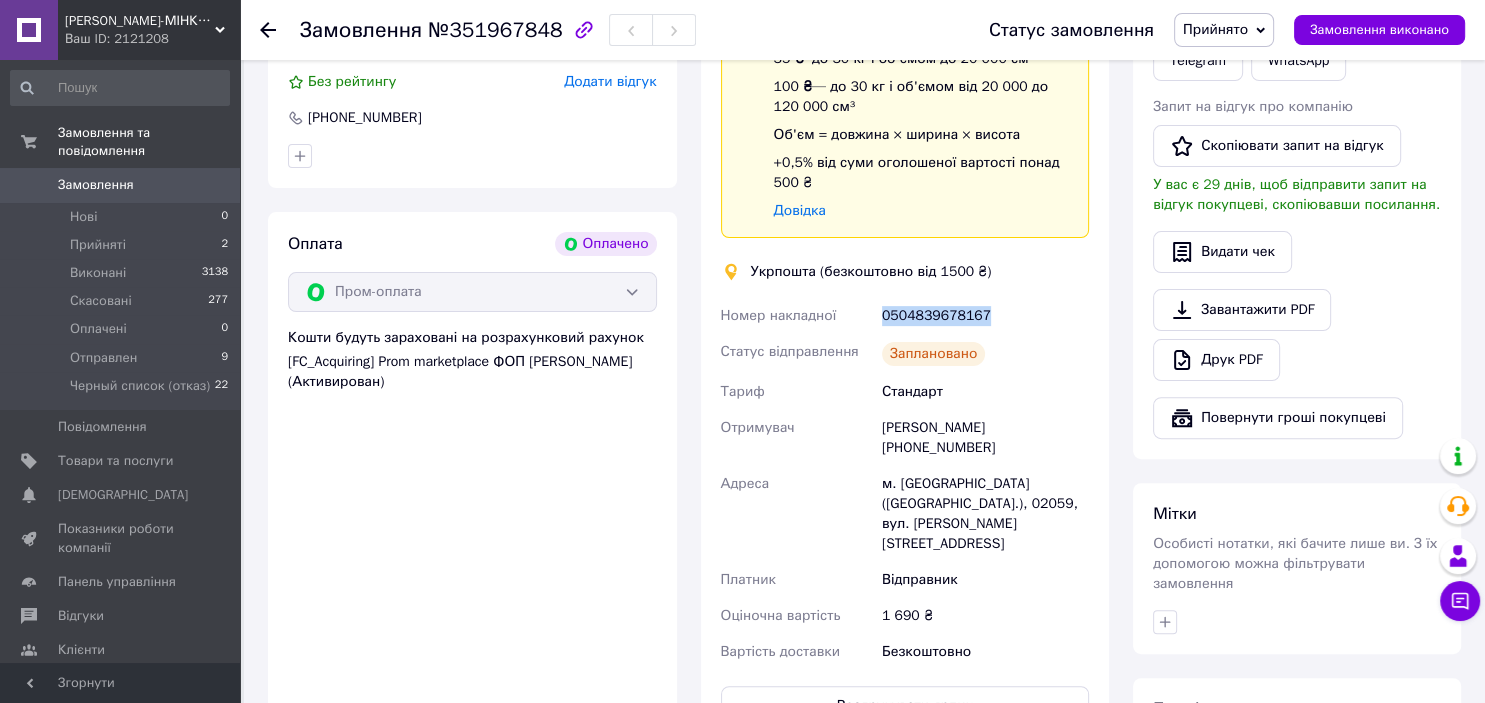 drag, startPoint x: 881, startPoint y: 312, endPoint x: 1007, endPoint y: 314, distance: 126.01587 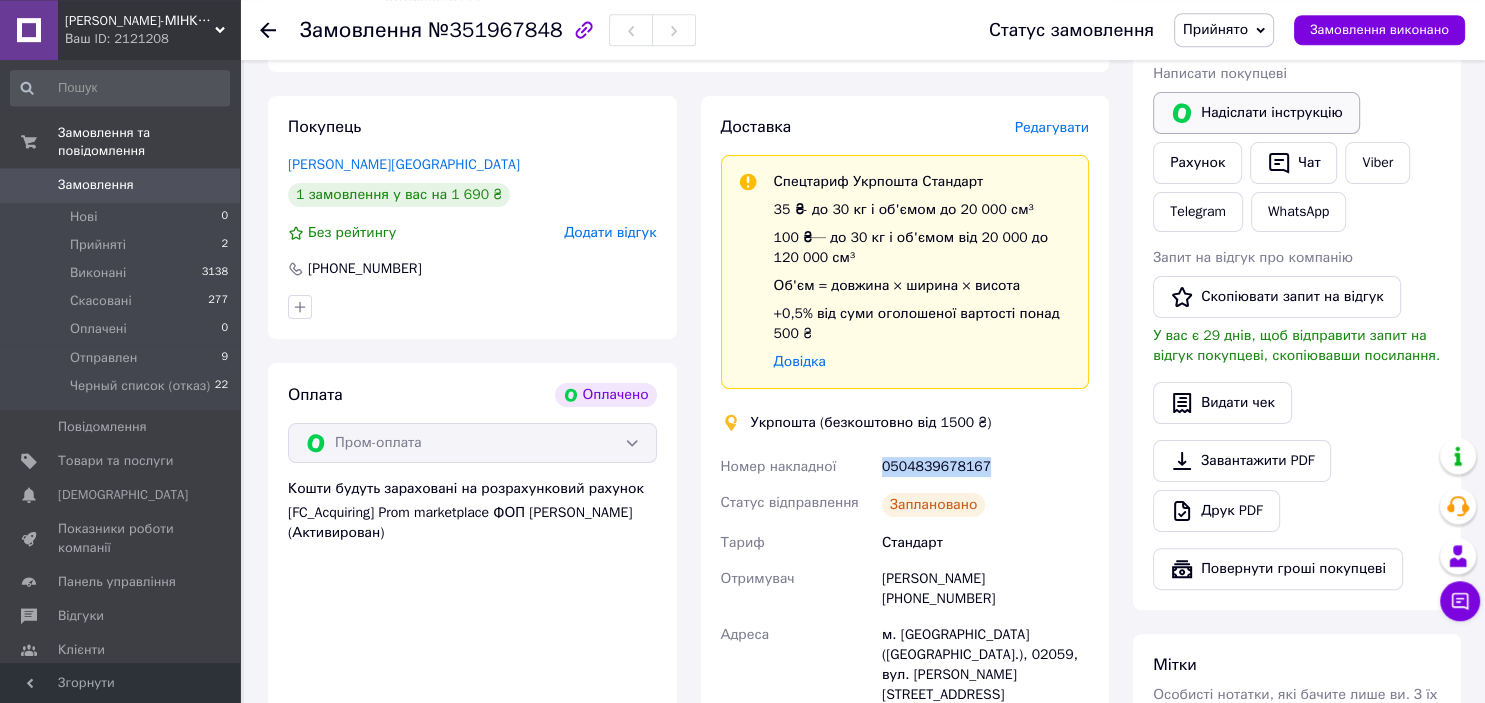 scroll, scrollTop: 325, scrollLeft: 0, axis: vertical 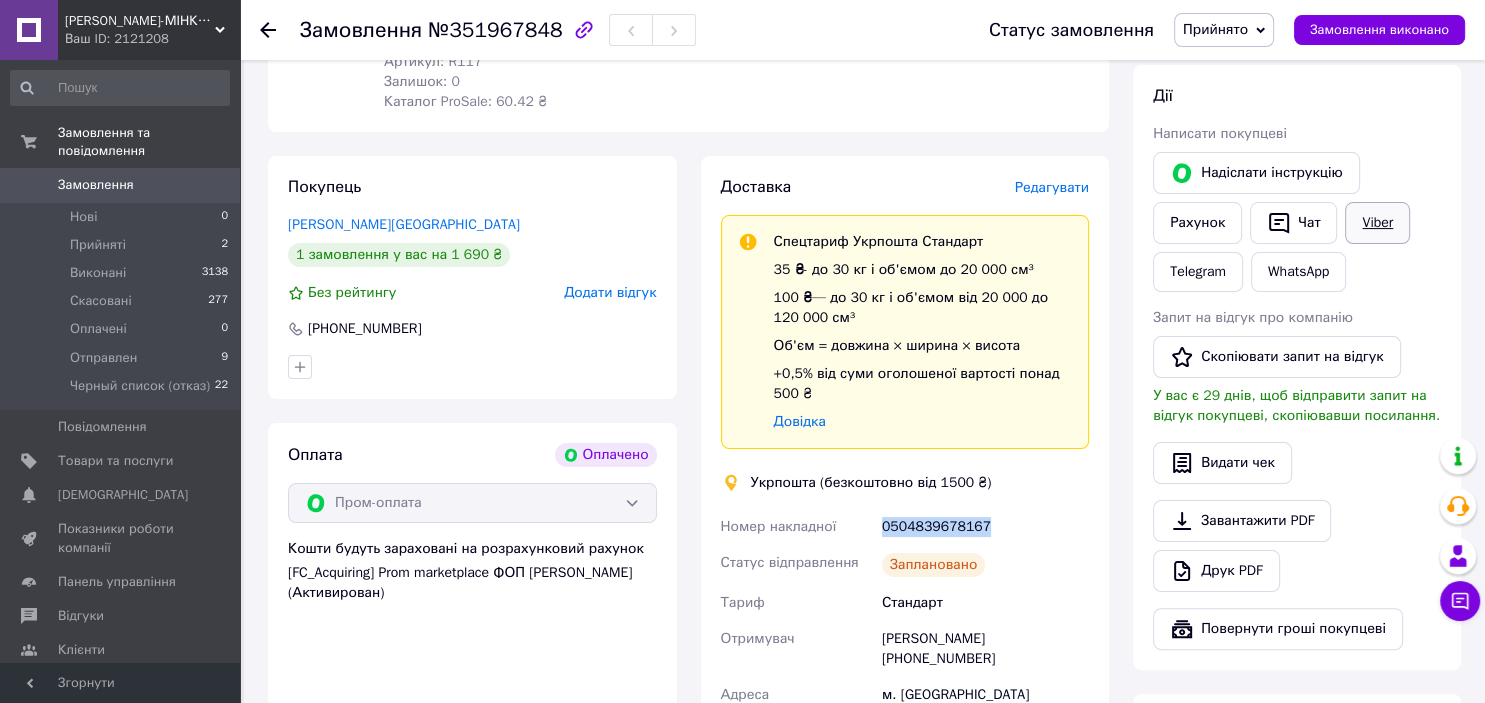 click on "Viber" at bounding box center (1377, 223) 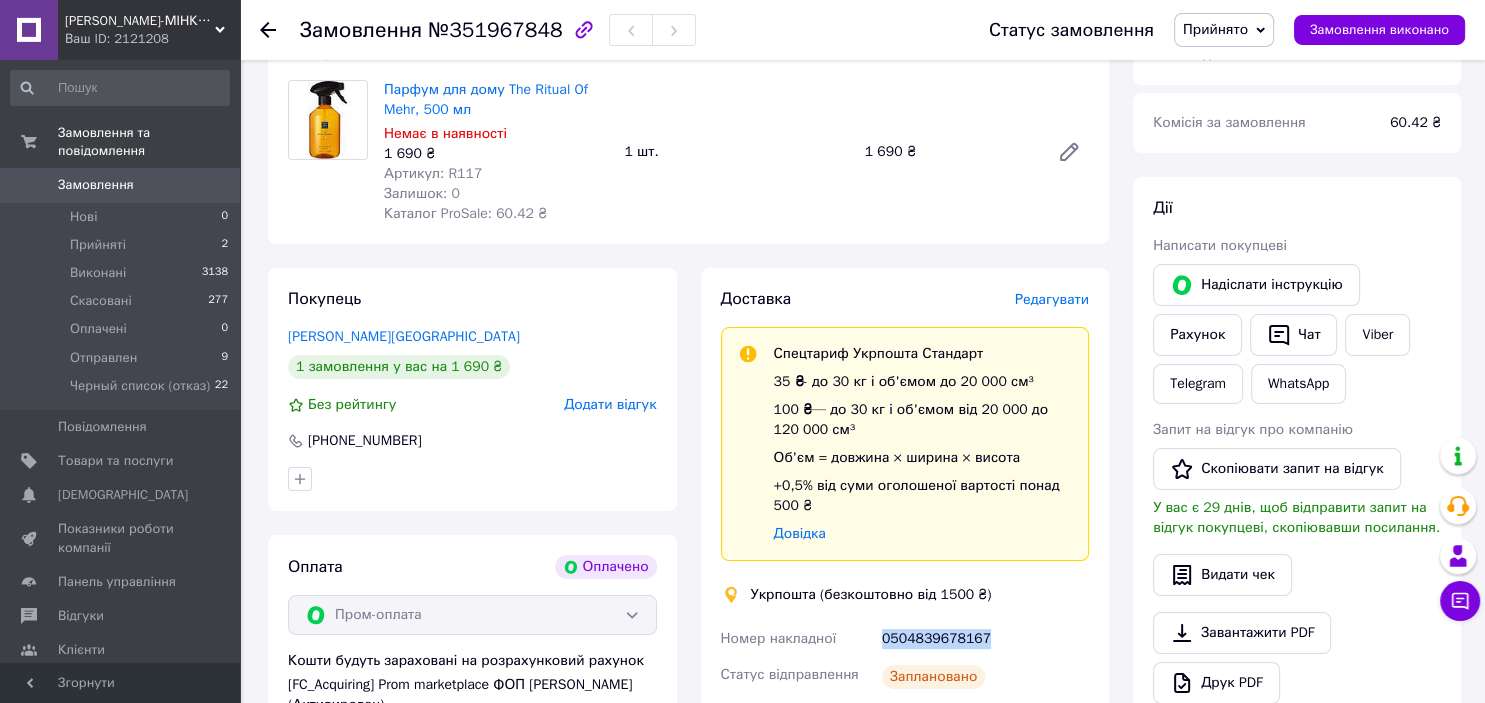 scroll, scrollTop: 172, scrollLeft: 0, axis: vertical 